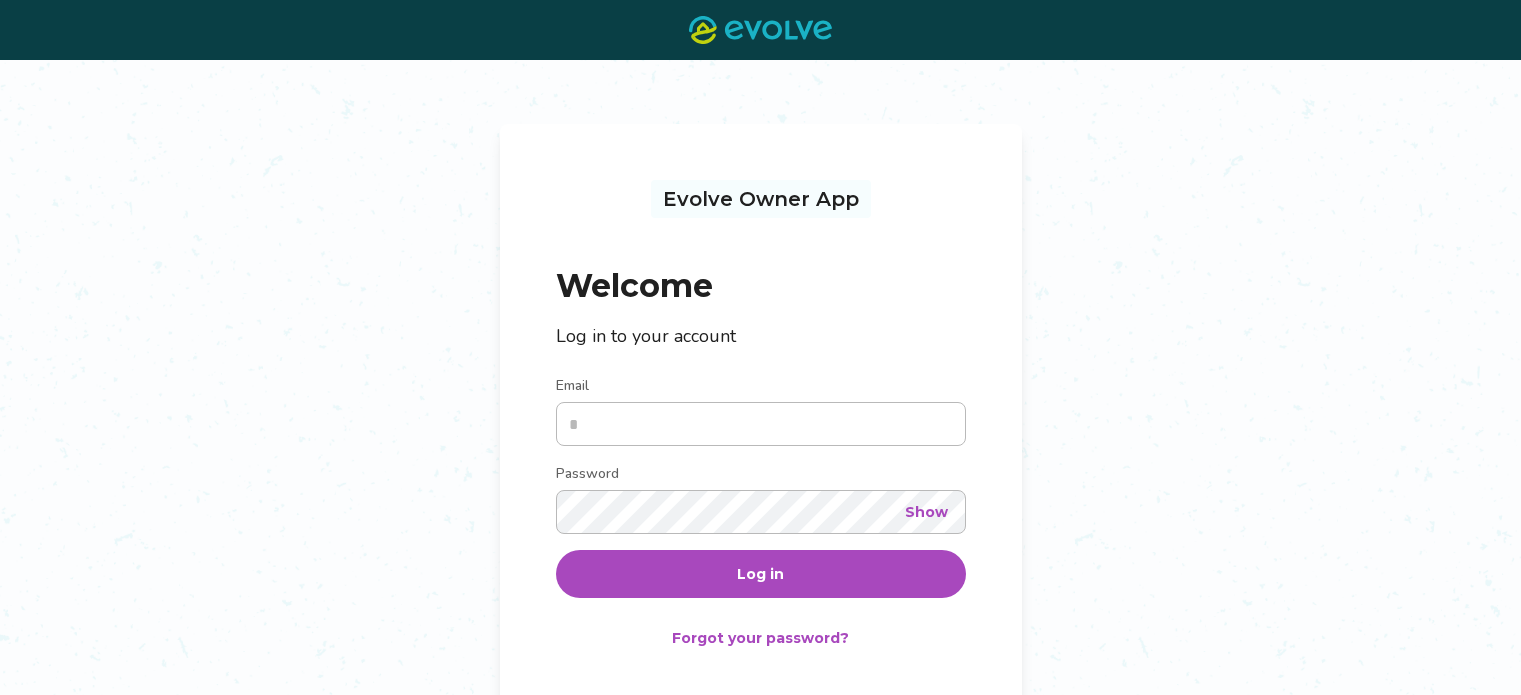 scroll, scrollTop: 0, scrollLeft: 0, axis: both 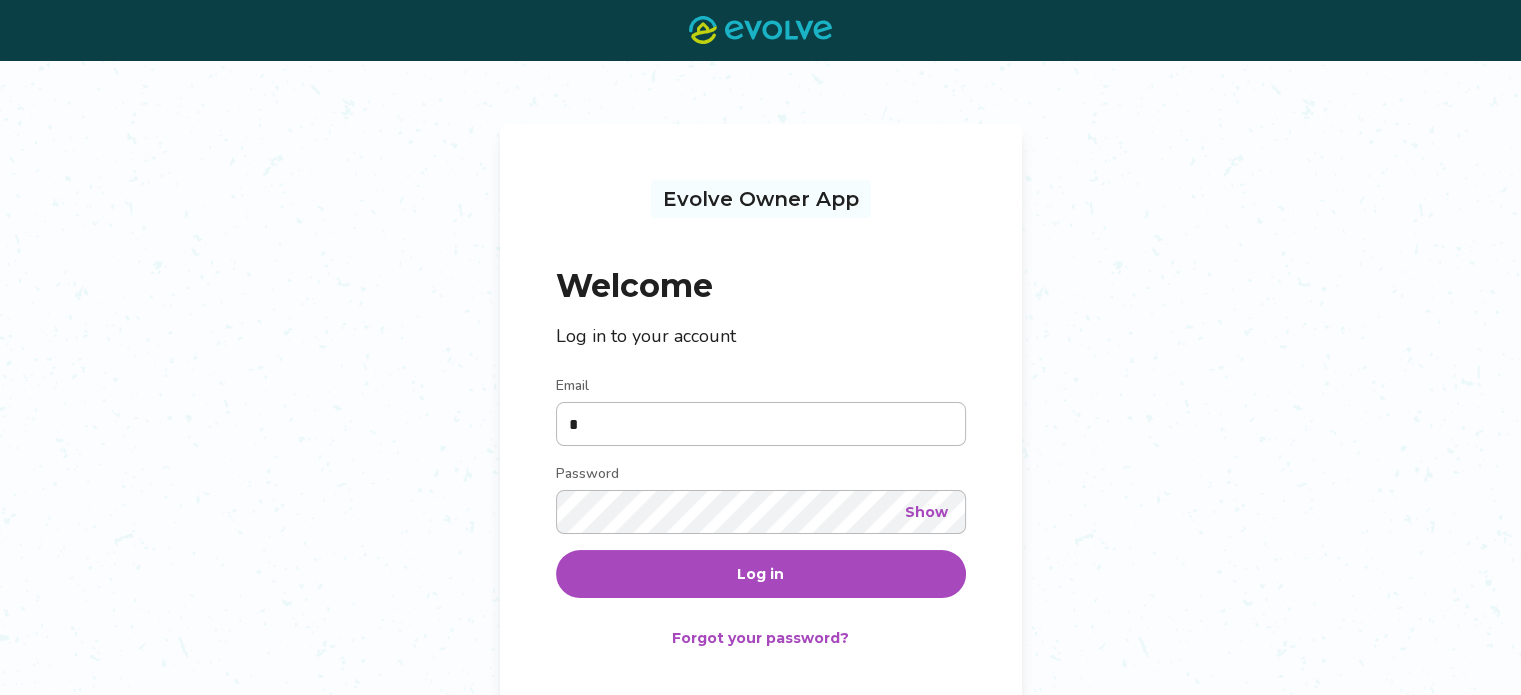 type on "**********" 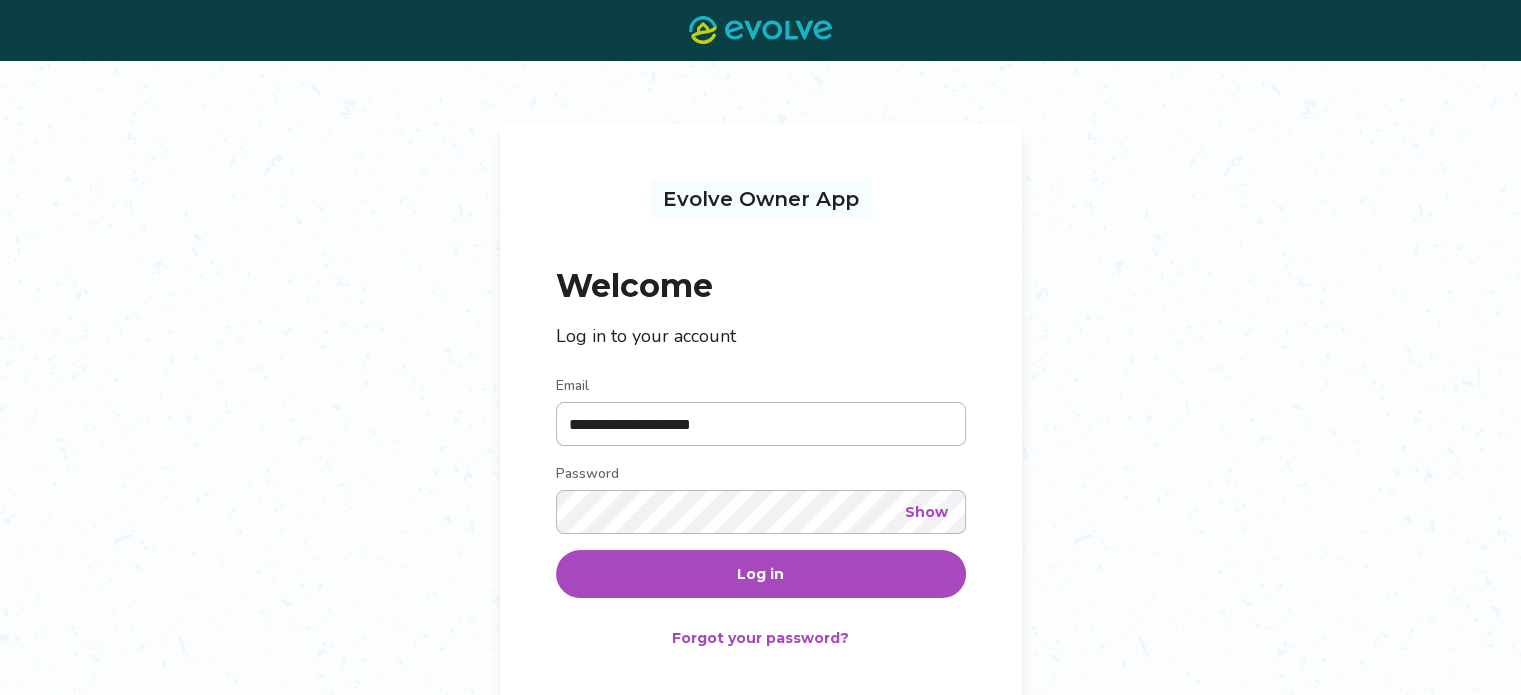 click on "Log in" at bounding box center (760, 574) 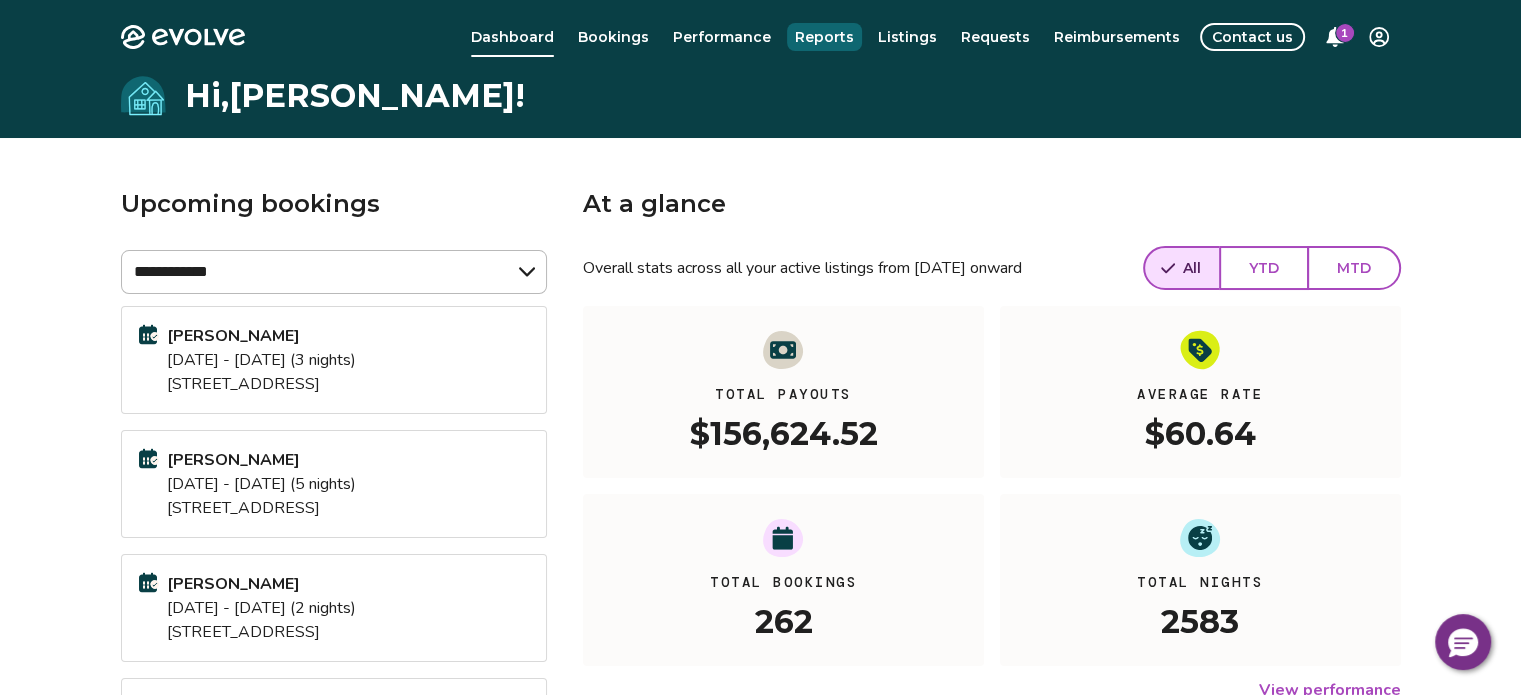 click on "Reports" at bounding box center [824, 37] 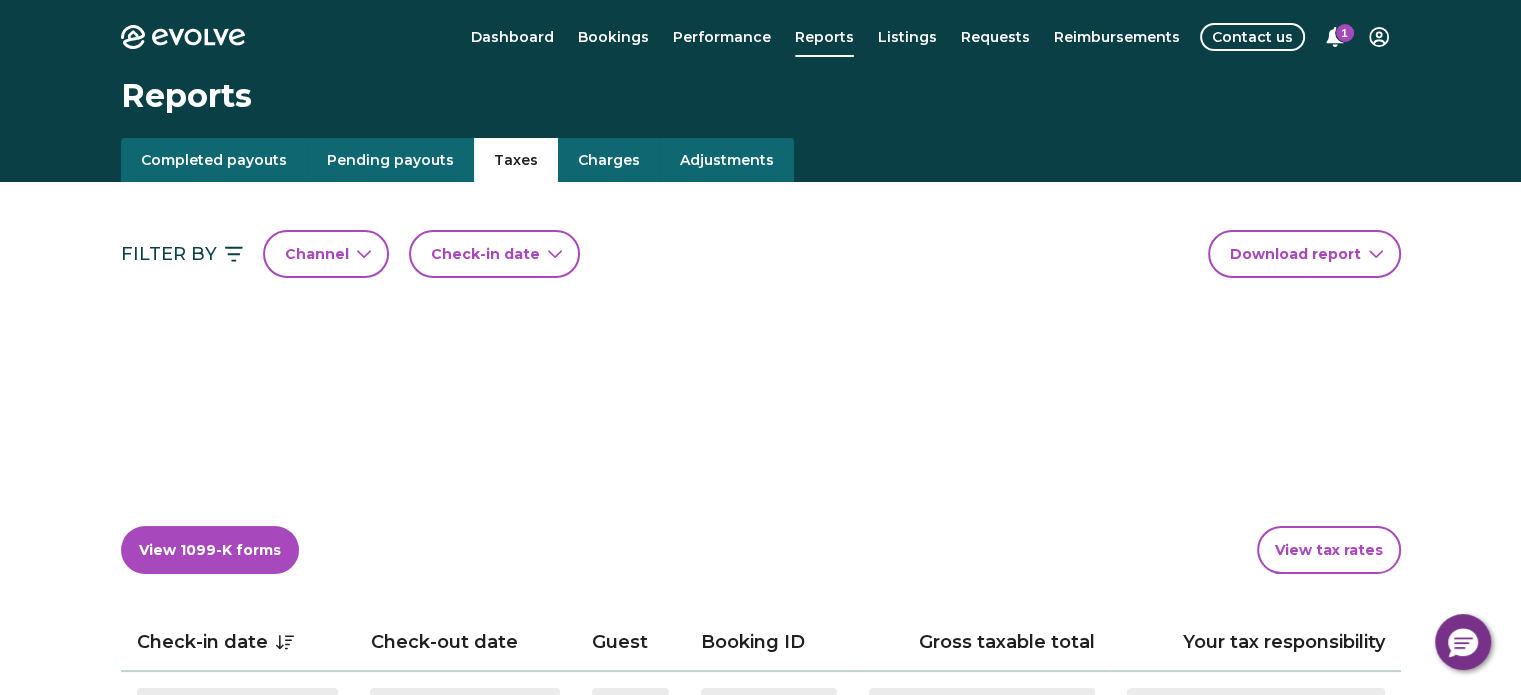 click on "Taxes" at bounding box center [516, 160] 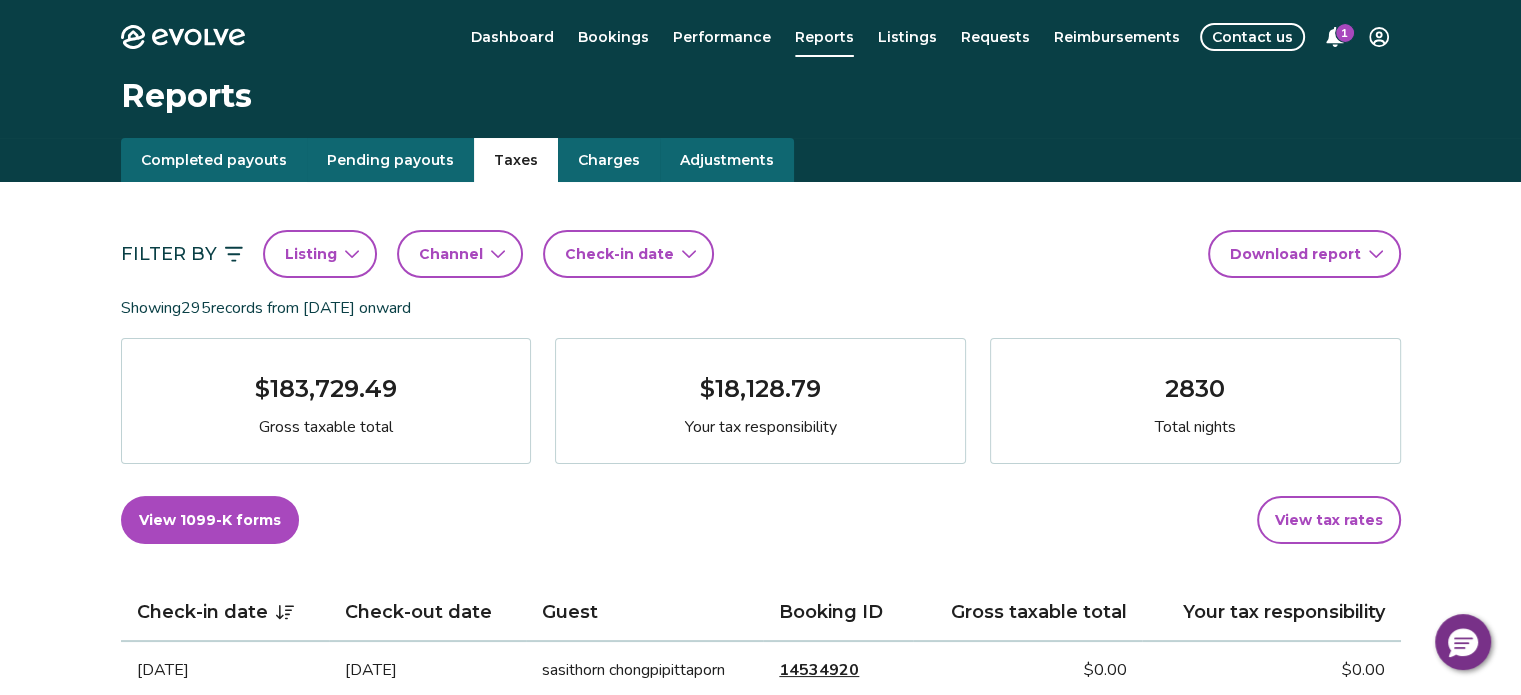 click on "Check-in date" at bounding box center (619, 254) 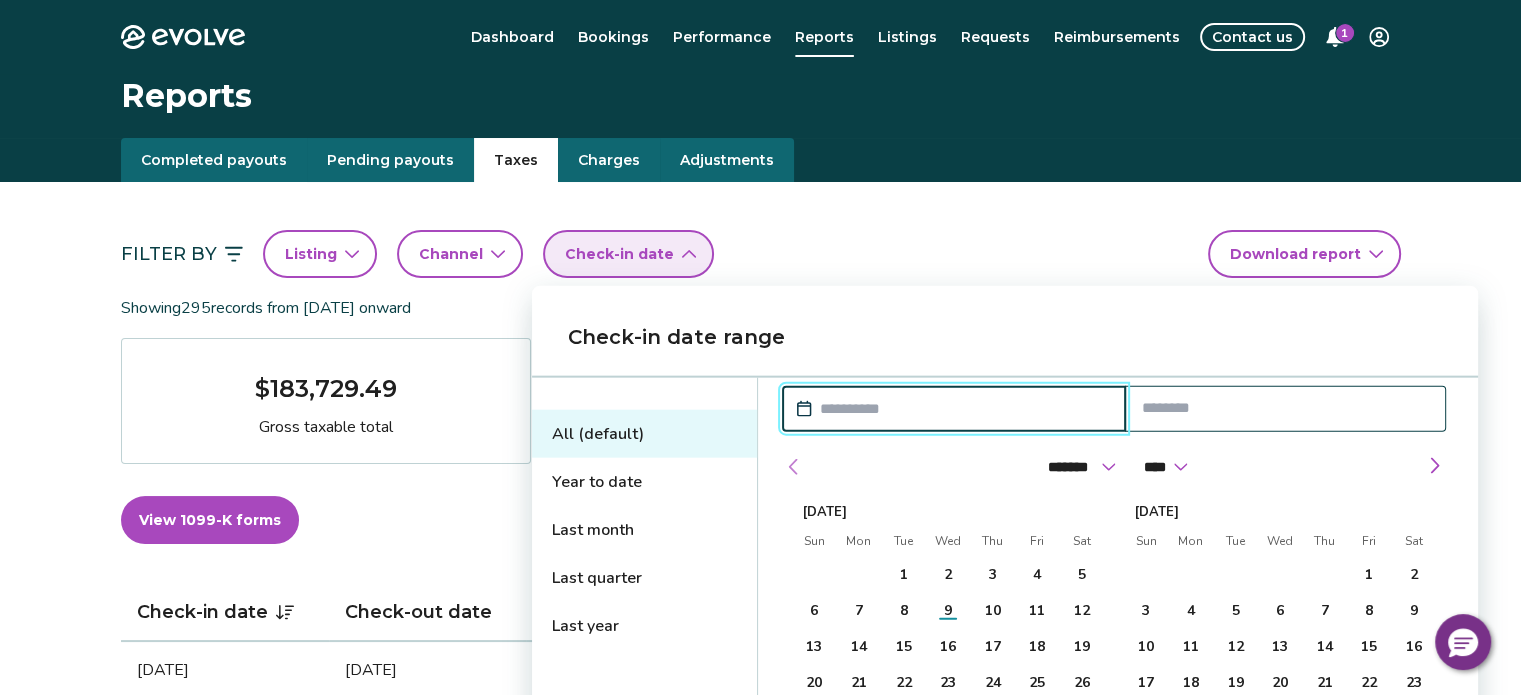 click at bounding box center [794, 467] 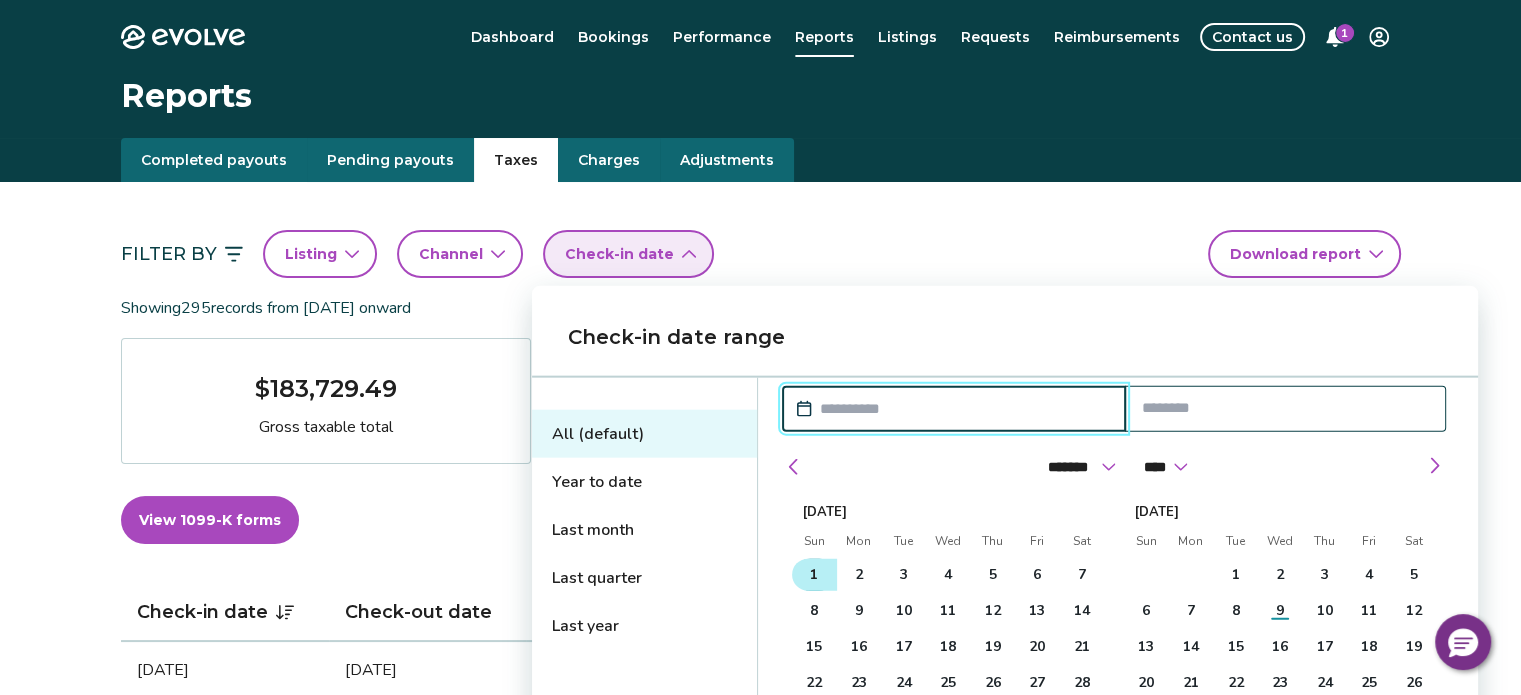 click on "1" at bounding box center (814, 575) 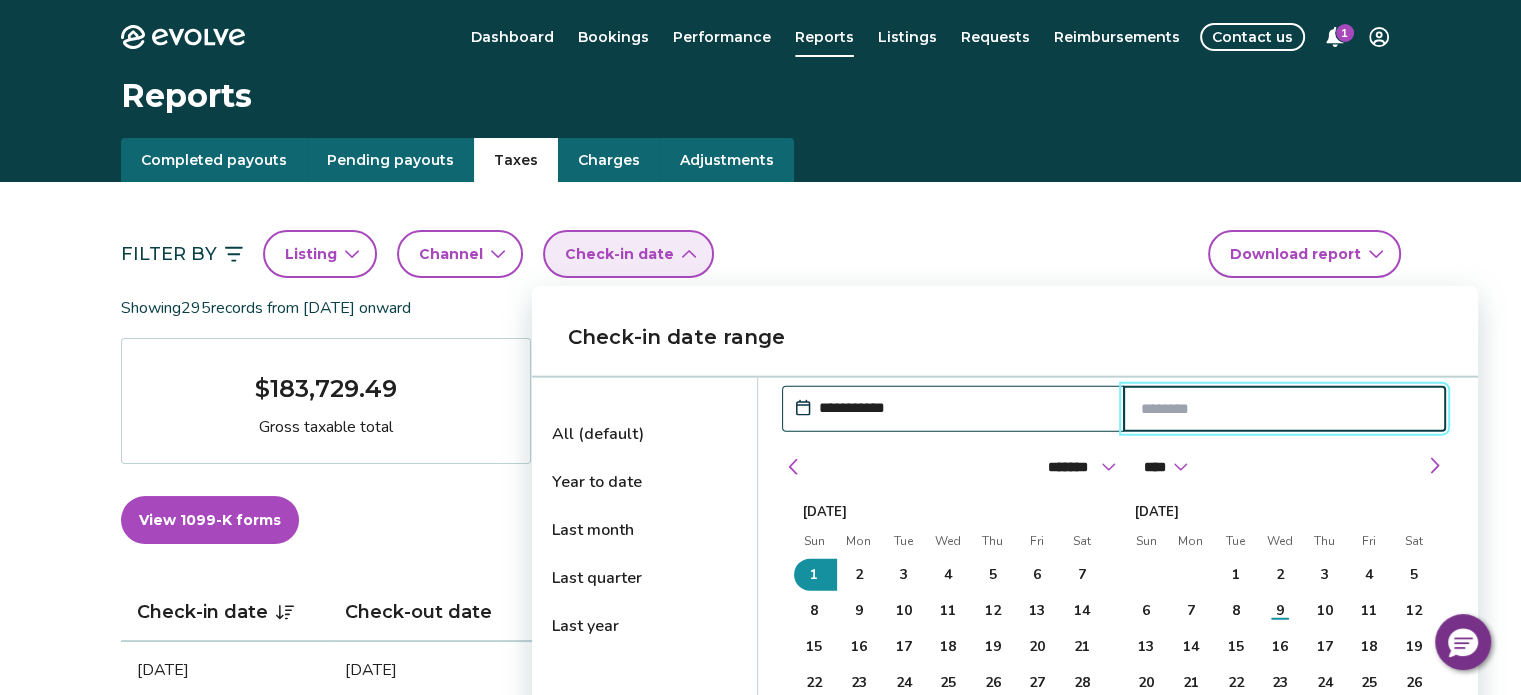 click at bounding box center [1285, 409] 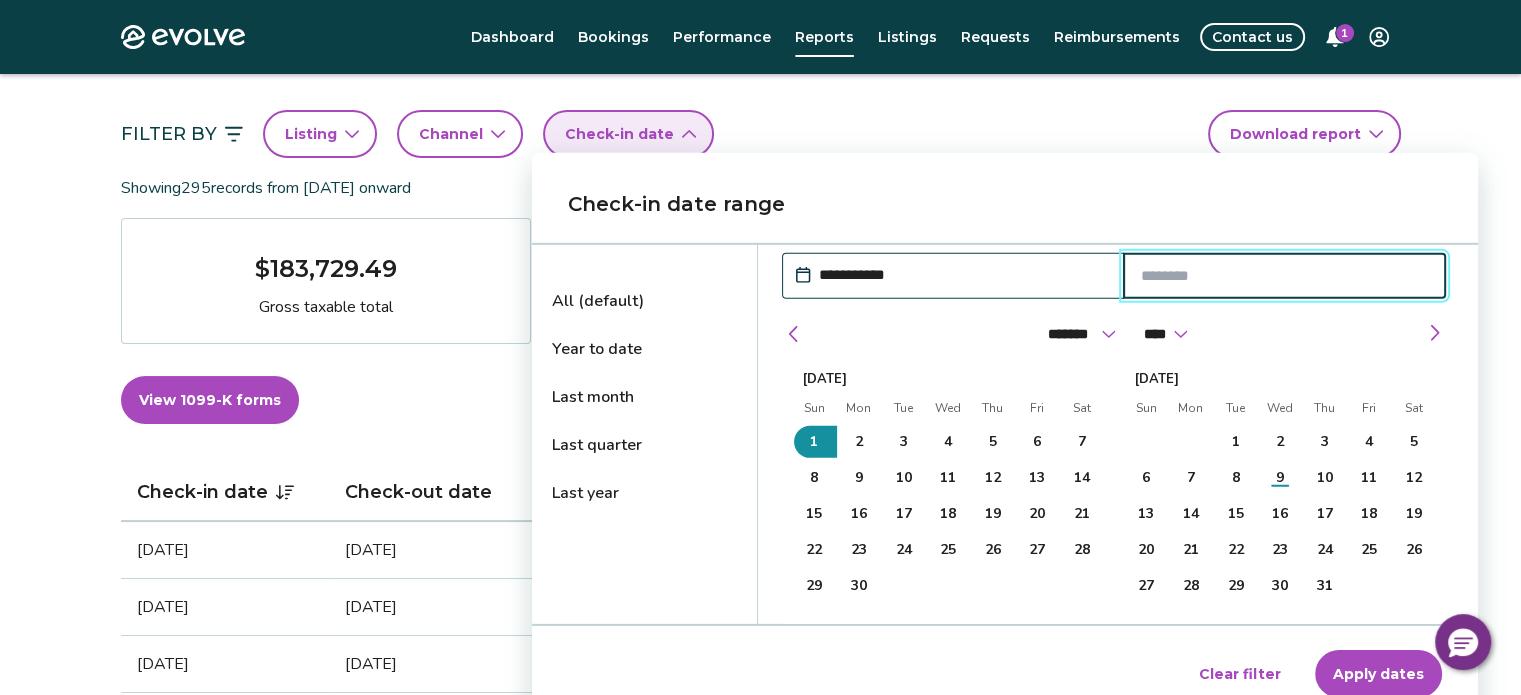 scroll, scrollTop: 160, scrollLeft: 0, axis: vertical 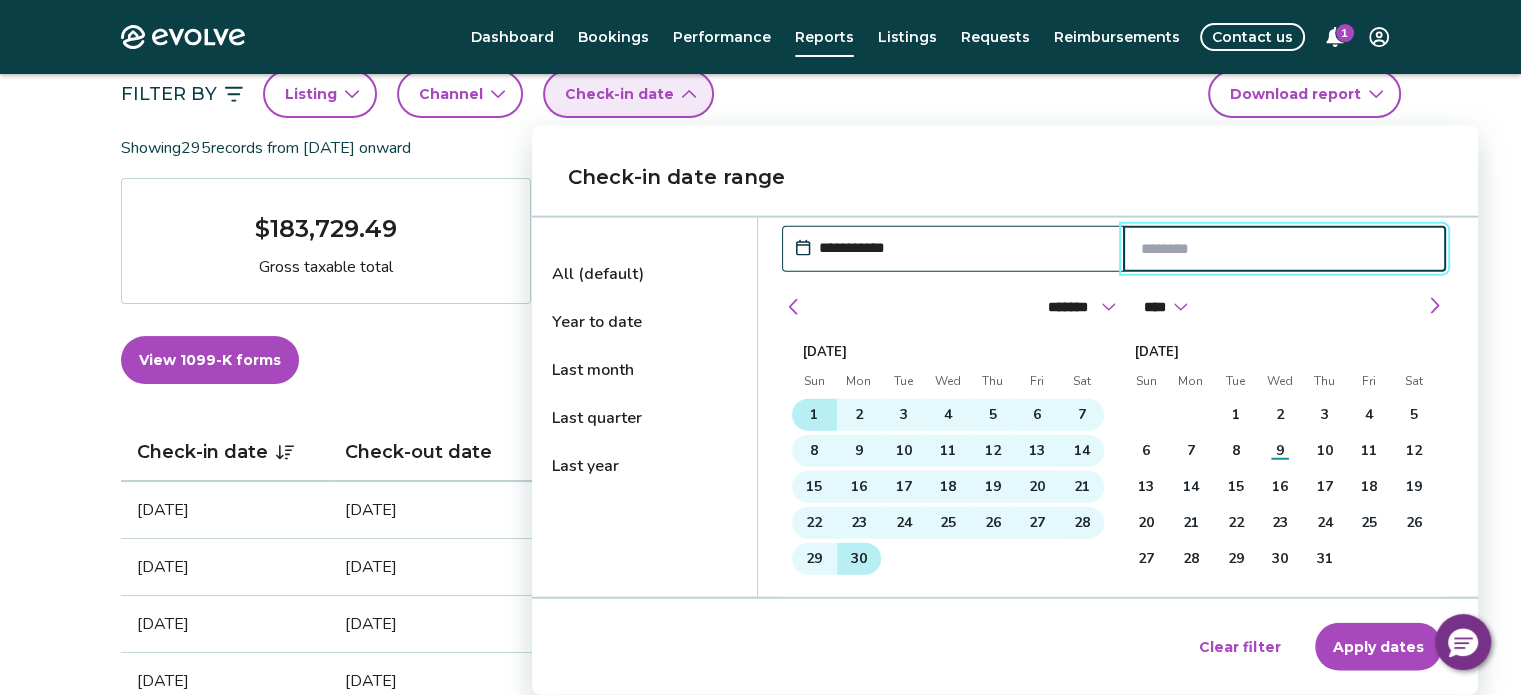 click on "30" at bounding box center (859, 559) 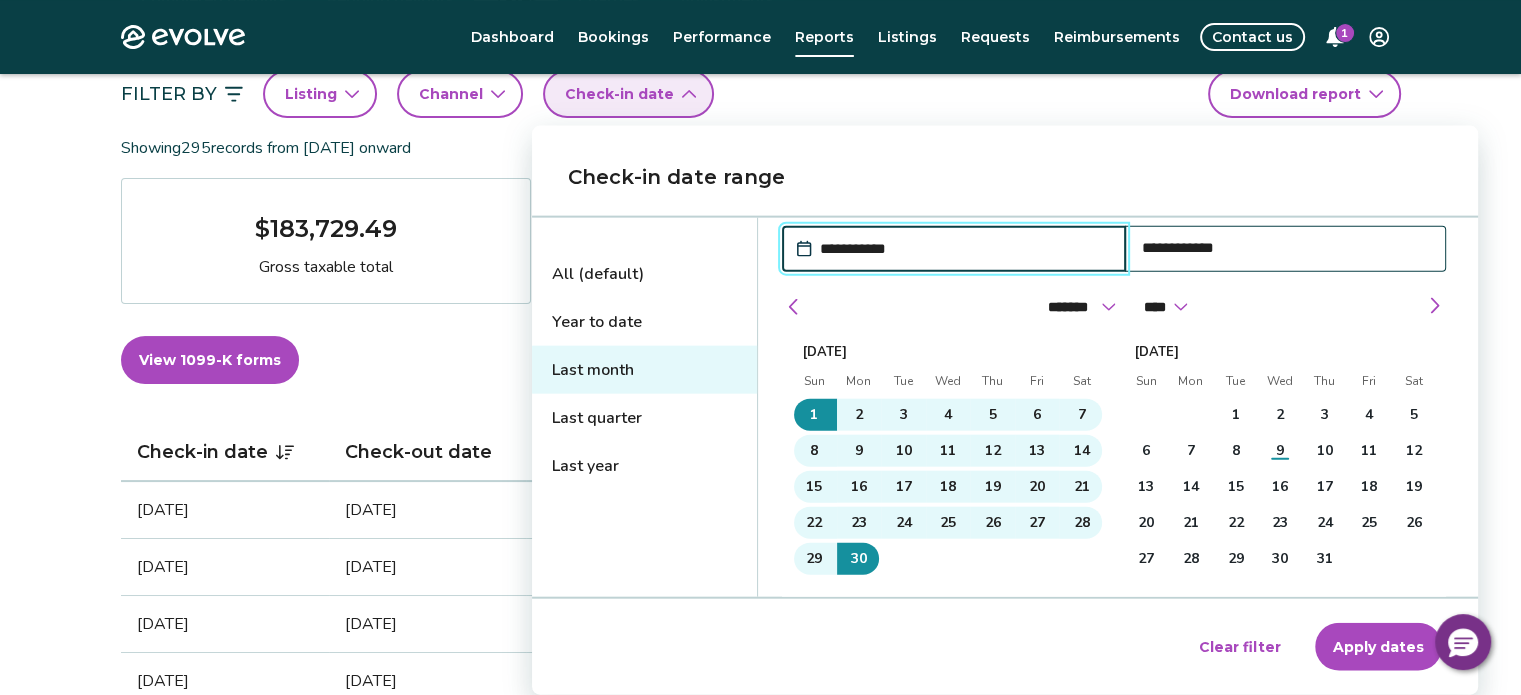 click on "Apply dates" at bounding box center (1378, 647) 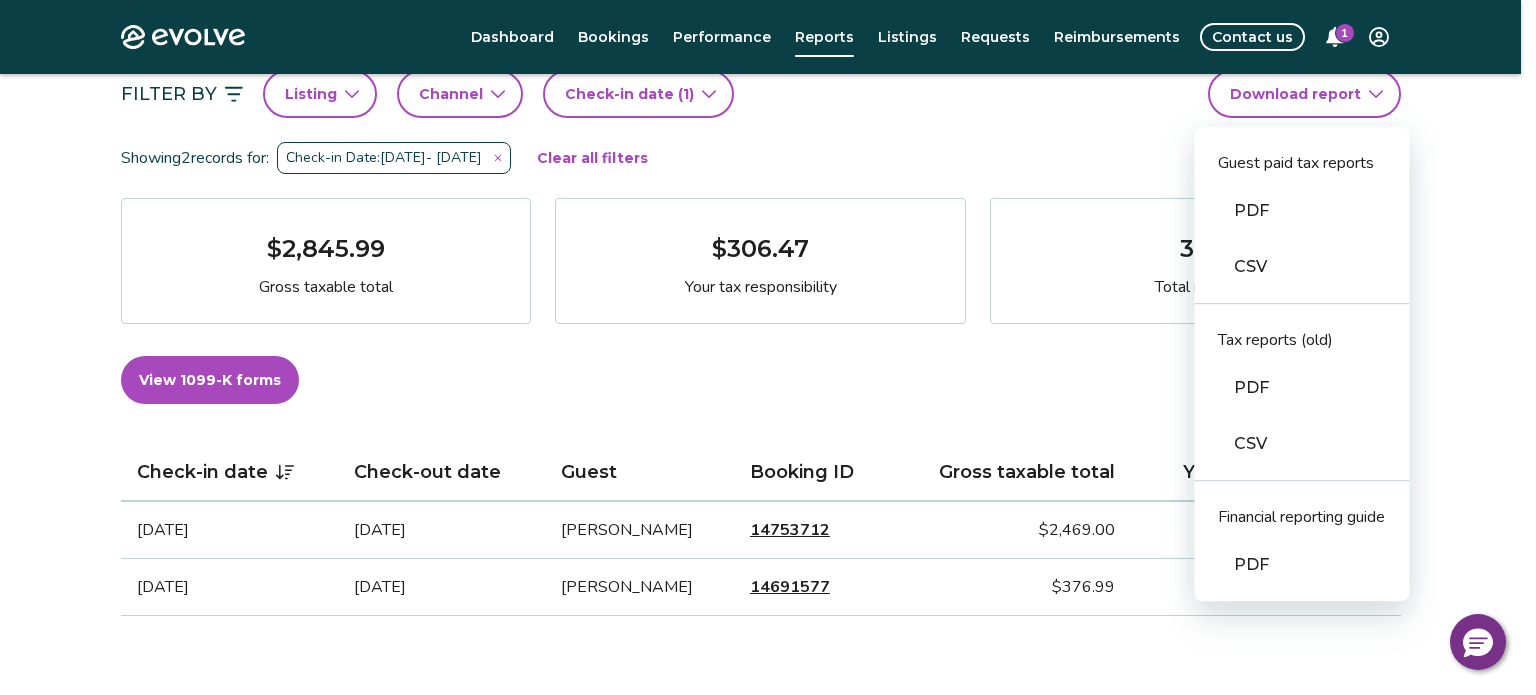 click on "Evolve Dashboard Bookings Performance Reports Listings Requests Reimbursements Contact us 1 Reports Completed payouts Pending payouts Taxes Charges Adjustments Filter By  Listing Channel Check-in date (1) Download   report Guest paid tax reports PDF CSV Tax reports (old) PDF CSV Financial reporting guide PDF Showing  2  records   for: Check-in Date:  [DATE]  -   [DATE] Clear all filters $2,845.99 Gross taxable total $306.47 Your tax responsibility 38 Total nights View 1099-K forms View tax rates Check-in date Check-out date Guest Booking ID Gross taxable total Your tax responsibility [DATE] [DATE] [PERSON_NAME] 14753712 $2,469.00 $257.46 [DATE] [DATE] [PERSON_NAME] 14691577 $376.99 $49.01 Tax FAQs How is my gross taxable total calculated? How is my tax responsibility calculated, and why does it sometimes show $0.00? What is taxed damage protection and why is it included in my gross taxable total? Why are advertised rates and fees higher than base rates and fees?" at bounding box center (768, 635) 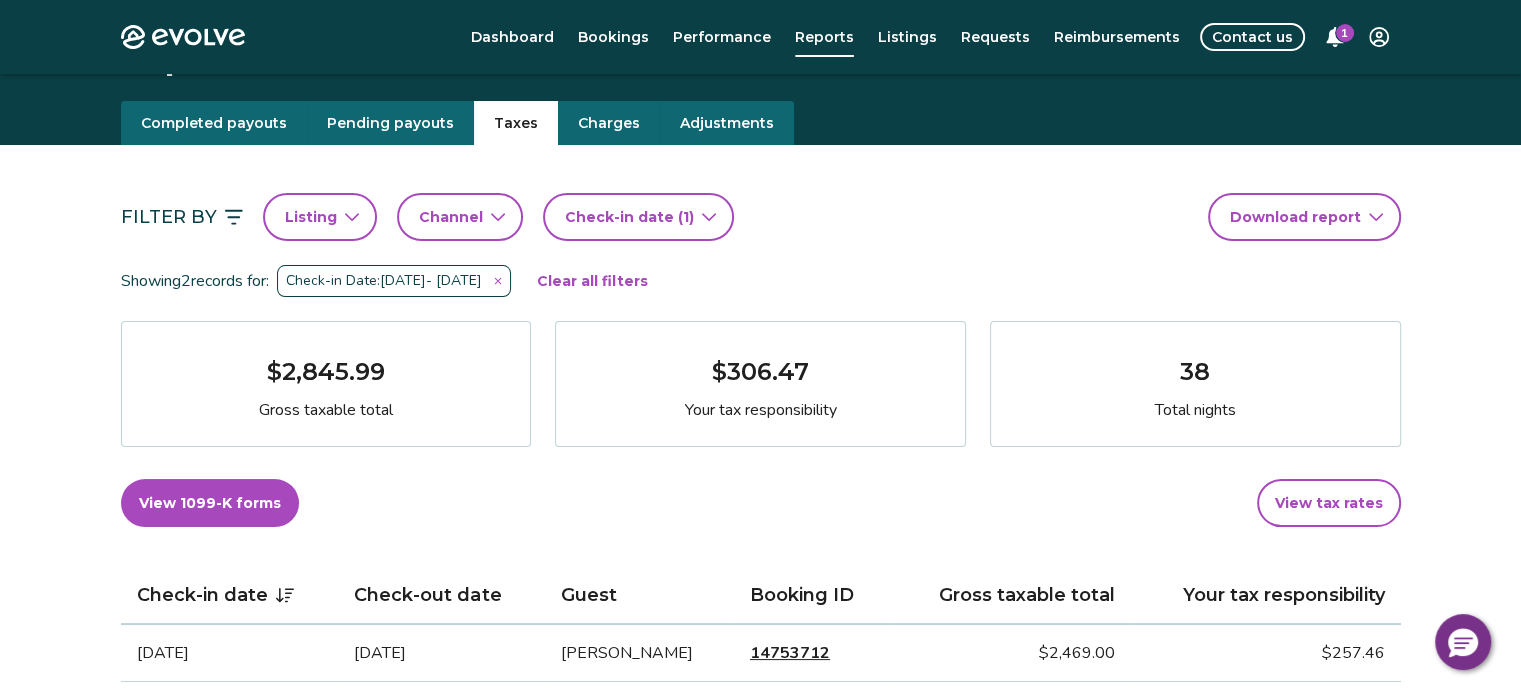 scroll, scrollTop: 2, scrollLeft: 0, axis: vertical 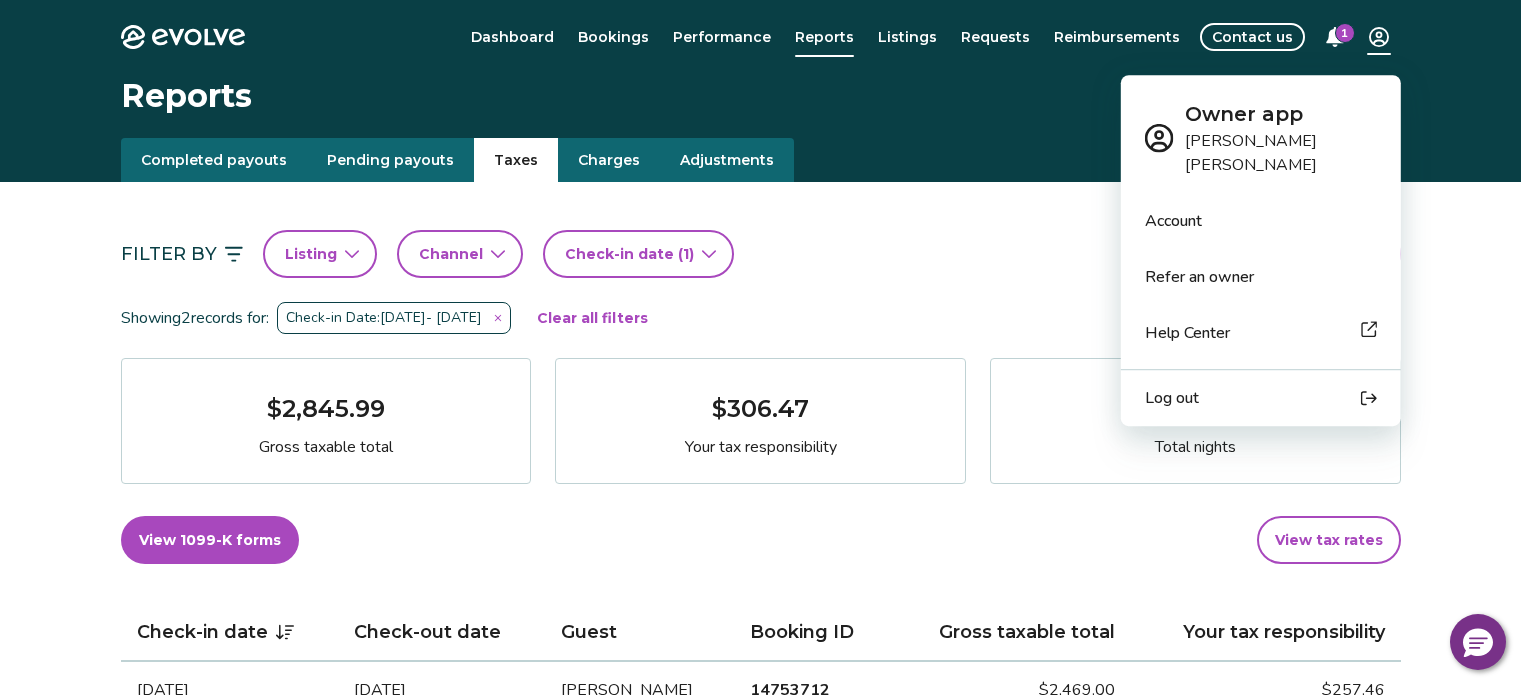 click on "Evolve Dashboard Bookings Performance Reports Listings Requests Reimbursements Contact us 1 Reports Completed payouts Pending payouts Taxes Charges Adjustments Filter By  Listing Channel Check-in date (1) Download   report Showing  2  records   for: Check-in Date:  [DATE]  -   [DATE] Clear all filters $2,845.99 Gross taxable total $306.47 Your tax responsibility 38 Total nights View 1099-K forms View tax rates Check-in date Check-out date Guest Booking ID Gross taxable total Your tax responsibility [DATE] [DATE] [PERSON_NAME] 14753712 $2,469.00 $257.46 [DATE] [DATE] [PERSON_NAME] 14691577 $376.99 $49.01 Tax FAQs How is my gross taxable total calculated? How is my tax responsibility calculated, and why does it sometimes show $0.00? What is taxed damage protection and why is it included in my gross taxable total? Why are advertised rates and fees higher than base rates and fees? I received a 1099-K. Why does my 1099-K total differ from my payout total? |" at bounding box center [768, 795] 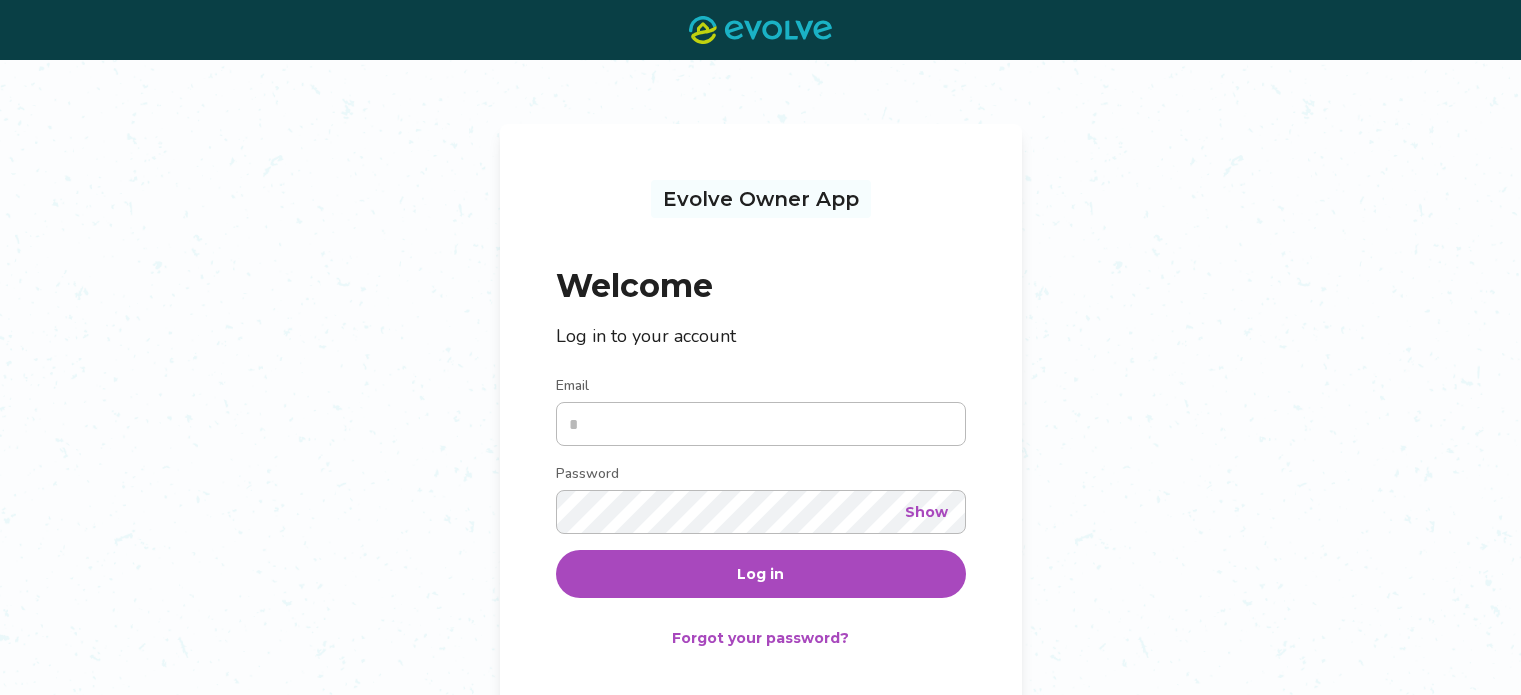 scroll, scrollTop: 0, scrollLeft: 0, axis: both 